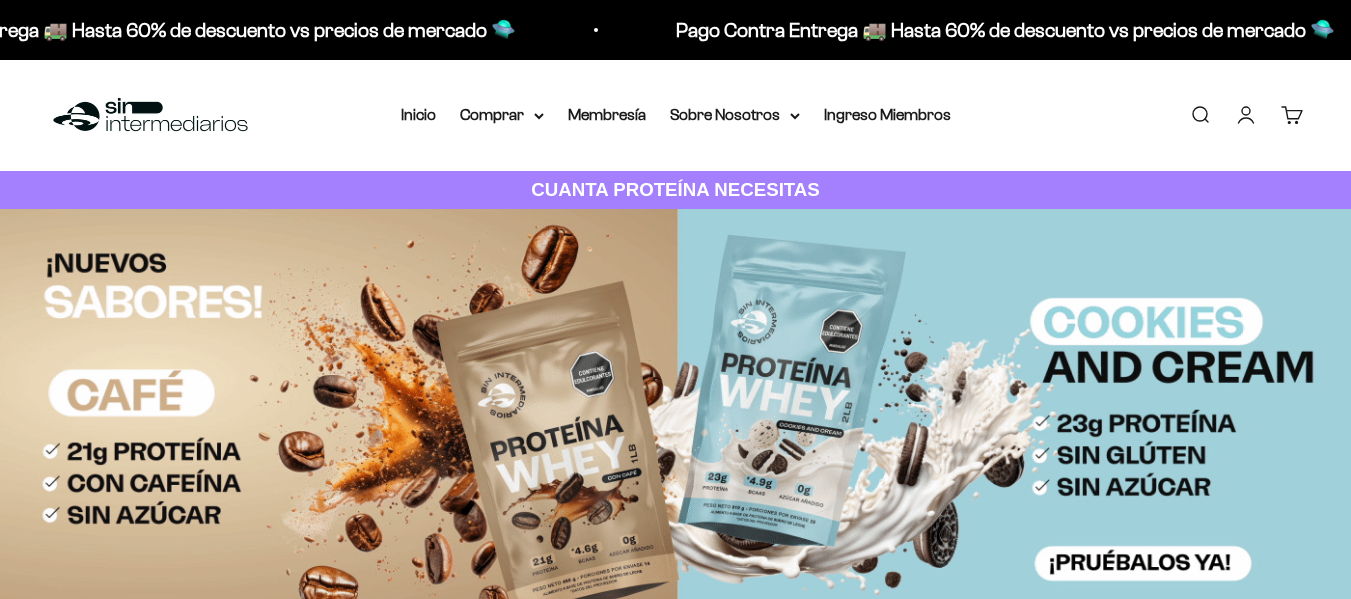 scroll, scrollTop: 0, scrollLeft: 0, axis: both 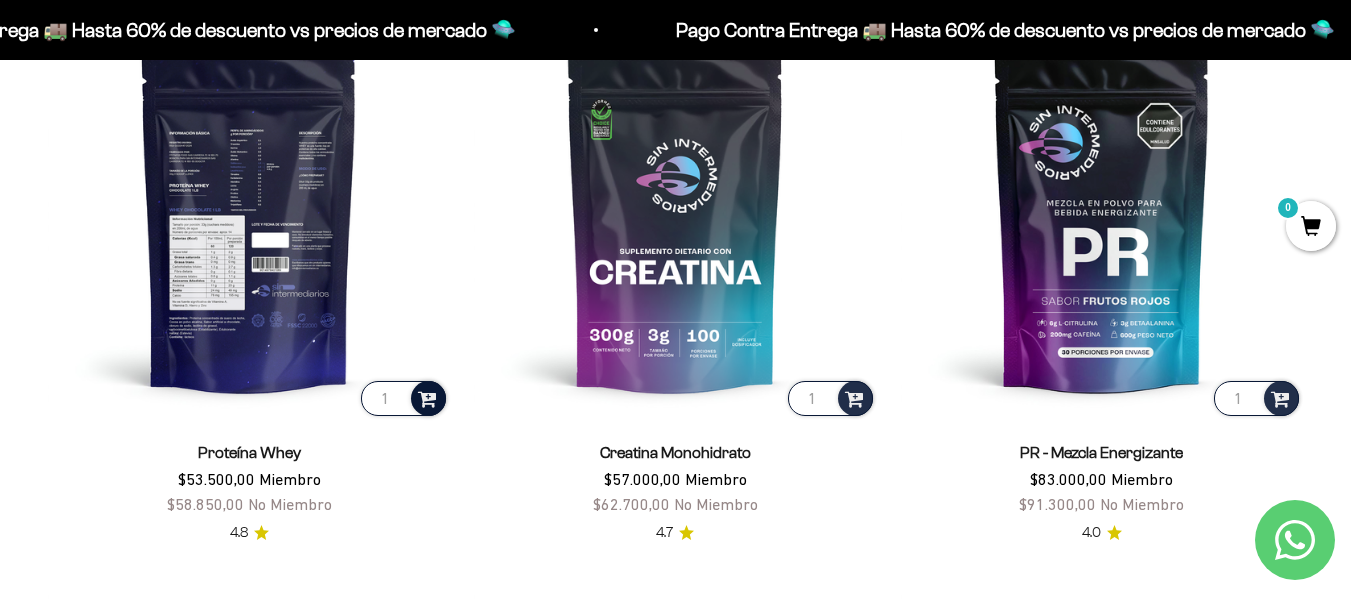 click at bounding box center (427, 397) 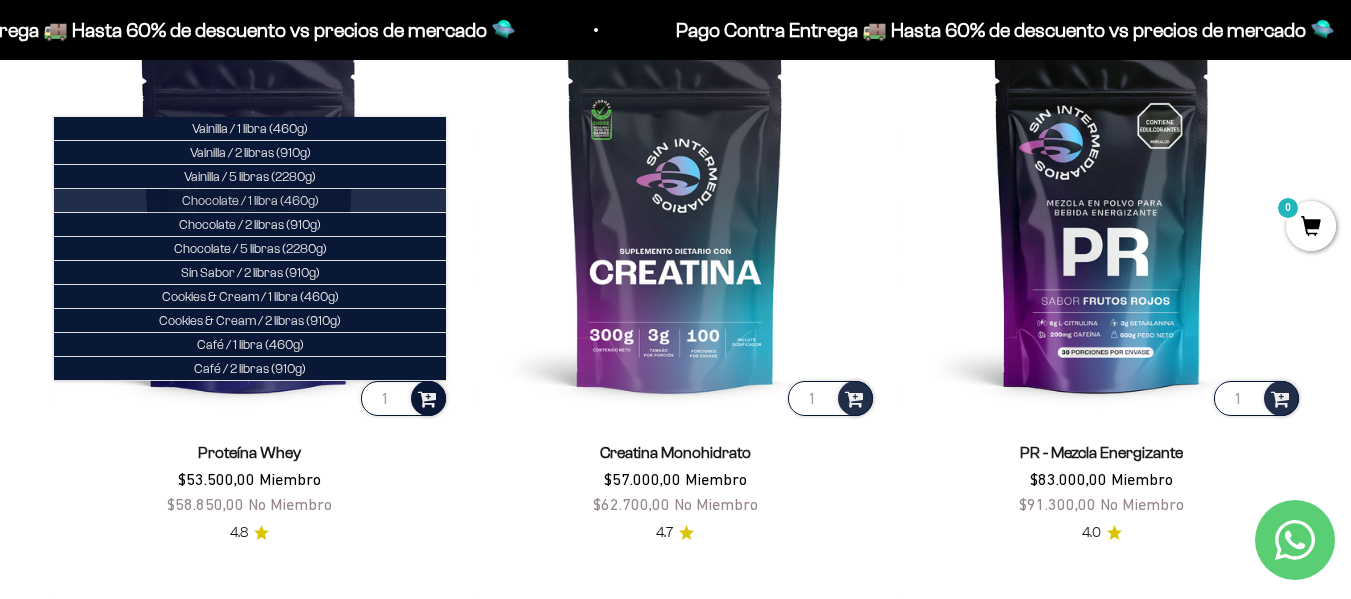 click on "Chocolate / 1 libra (460g)" at bounding box center [250, 201] 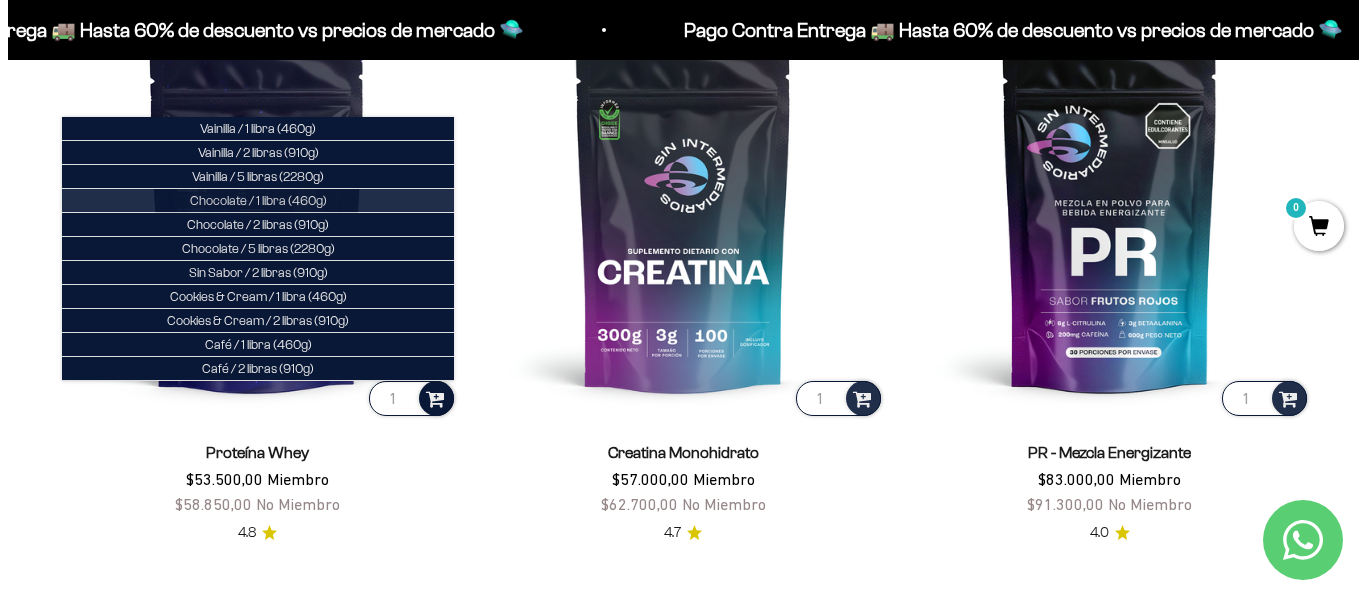 scroll, scrollTop: 800, scrollLeft: 0, axis: vertical 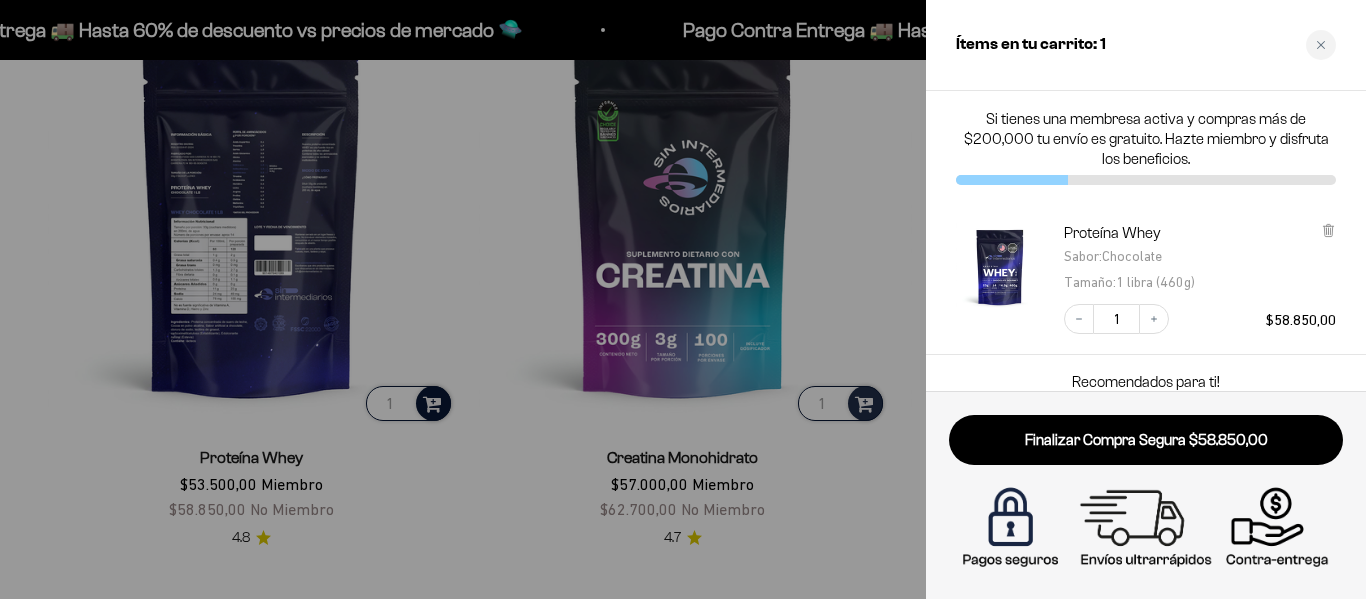 click at bounding box center [683, 299] 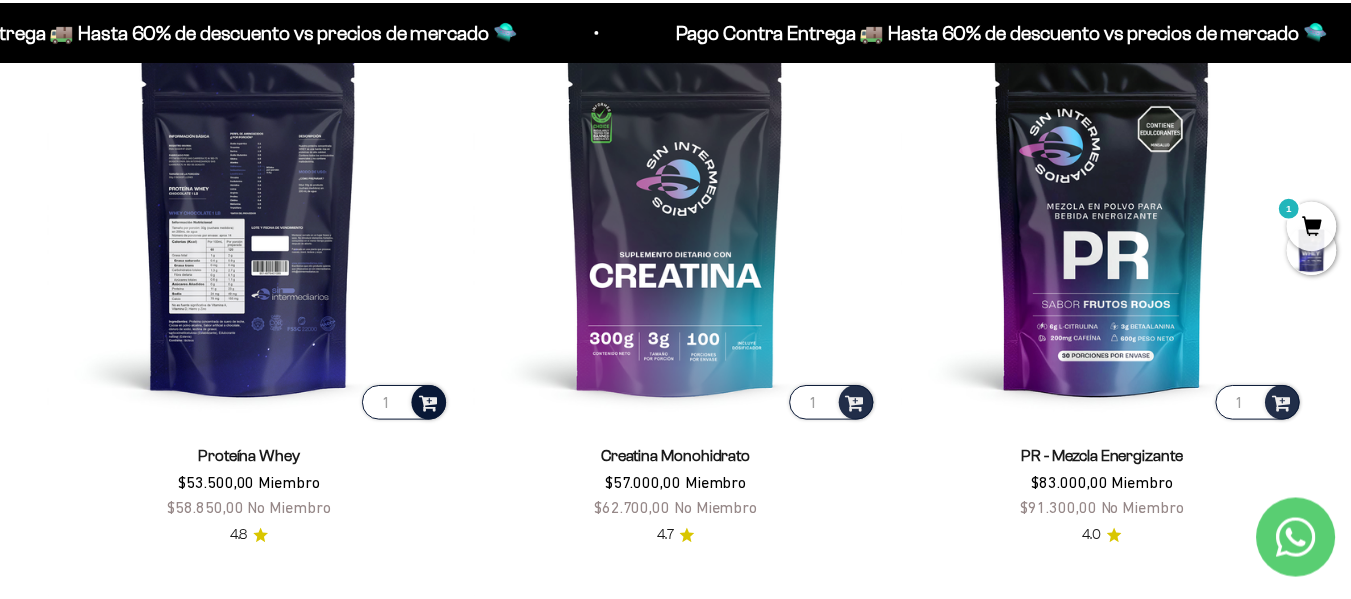 scroll, scrollTop: 795, scrollLeft: 0, axis: vertical 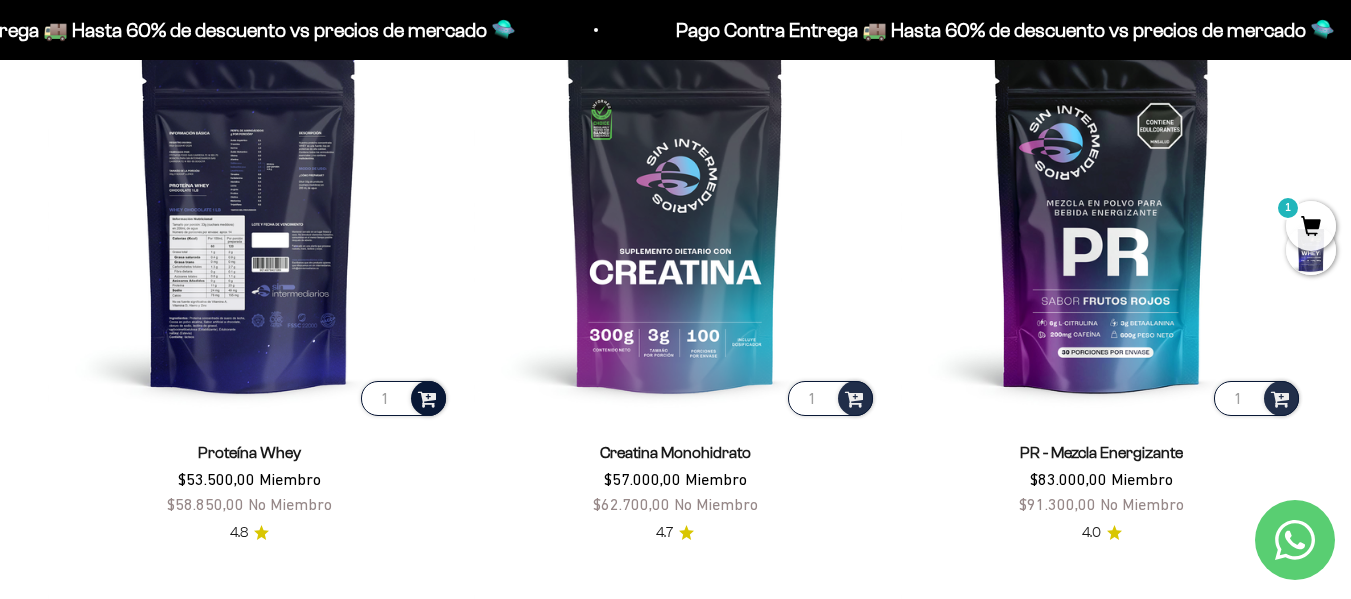 click at bounding box center [249, 218] 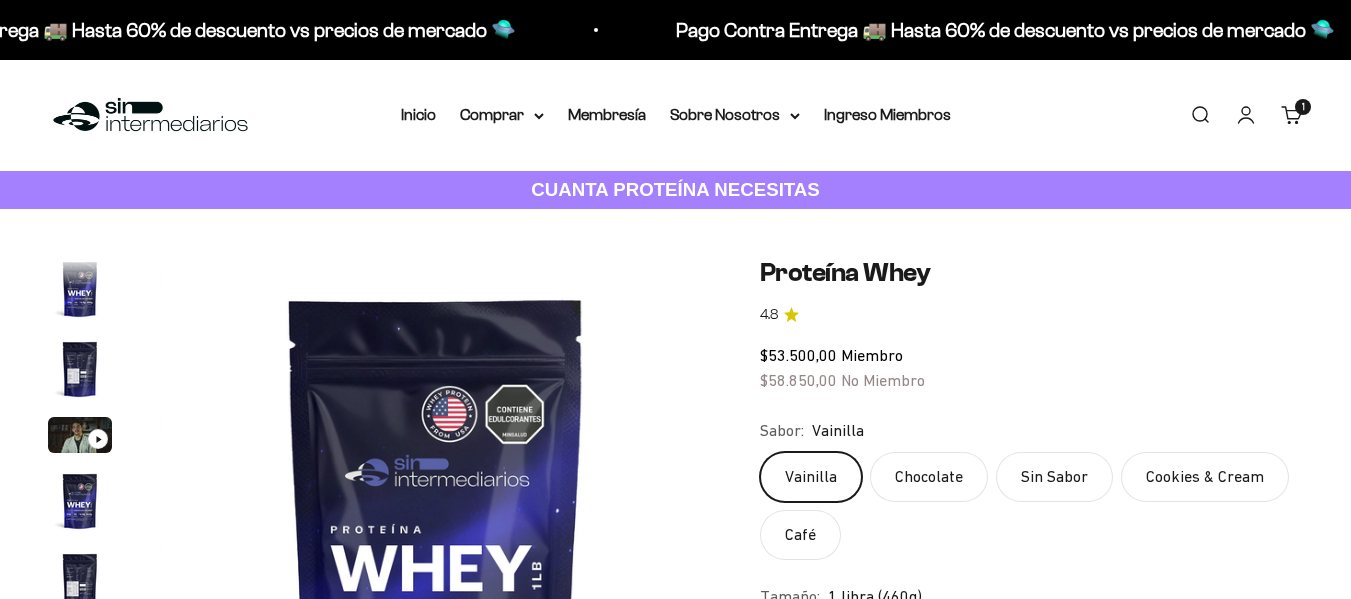 scroll, scrollTop: 0, scrollLeft: 0, axis: both 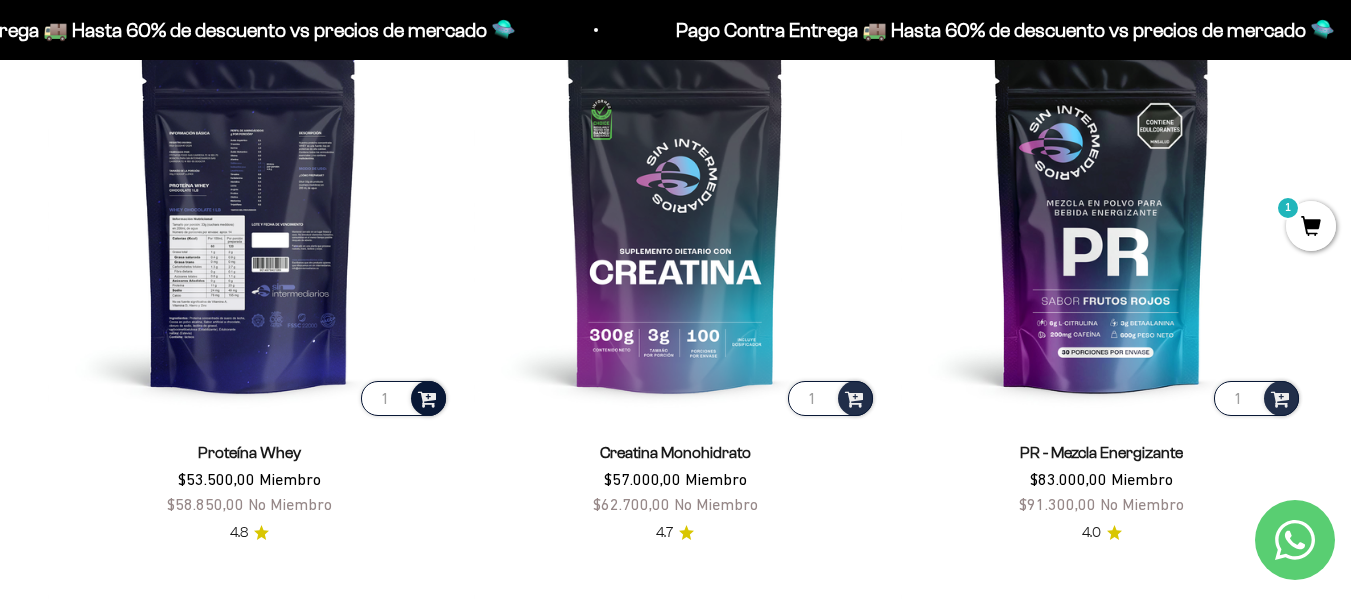 click at bounding box center [427, 397] 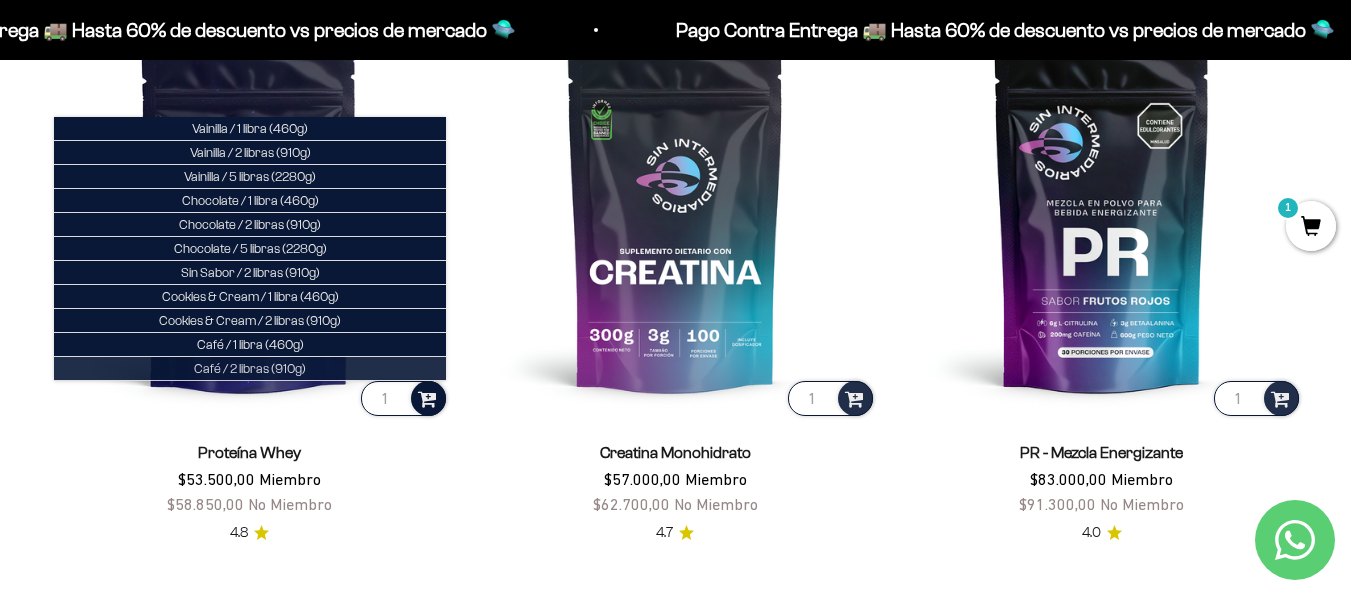 click on "Café / 2 libras (910g)" at bounding box center [250, 368] 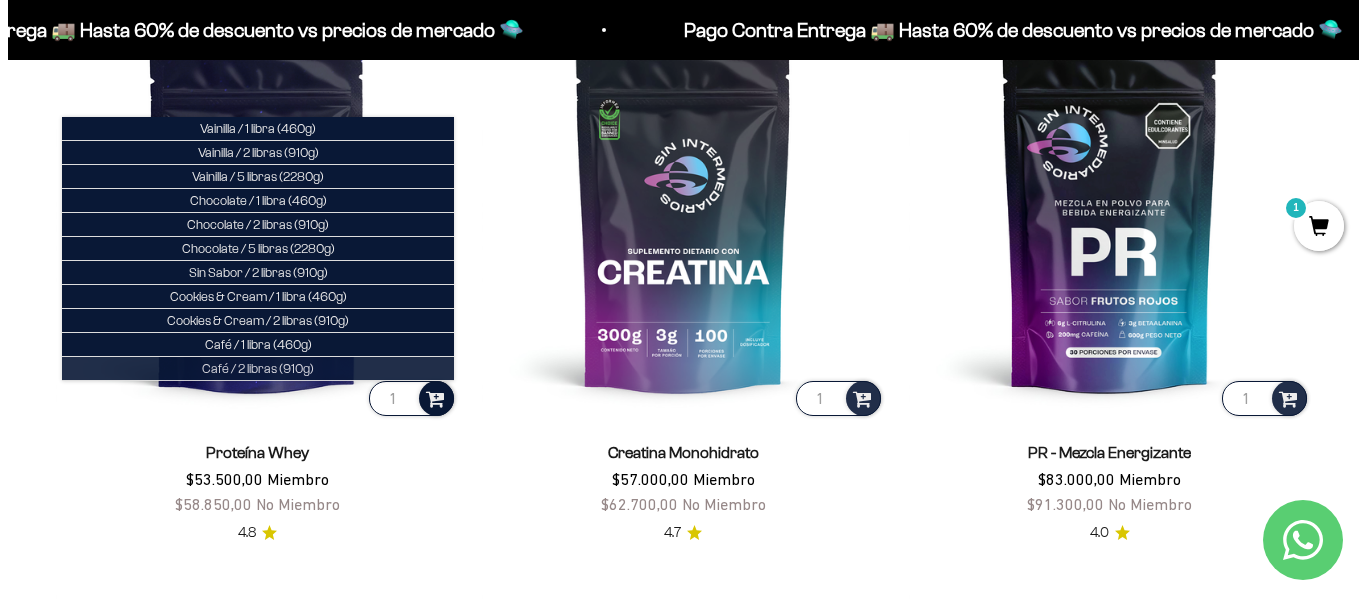 scroll, scrollTop: 800, scrollLeft: 0, axis: vertical 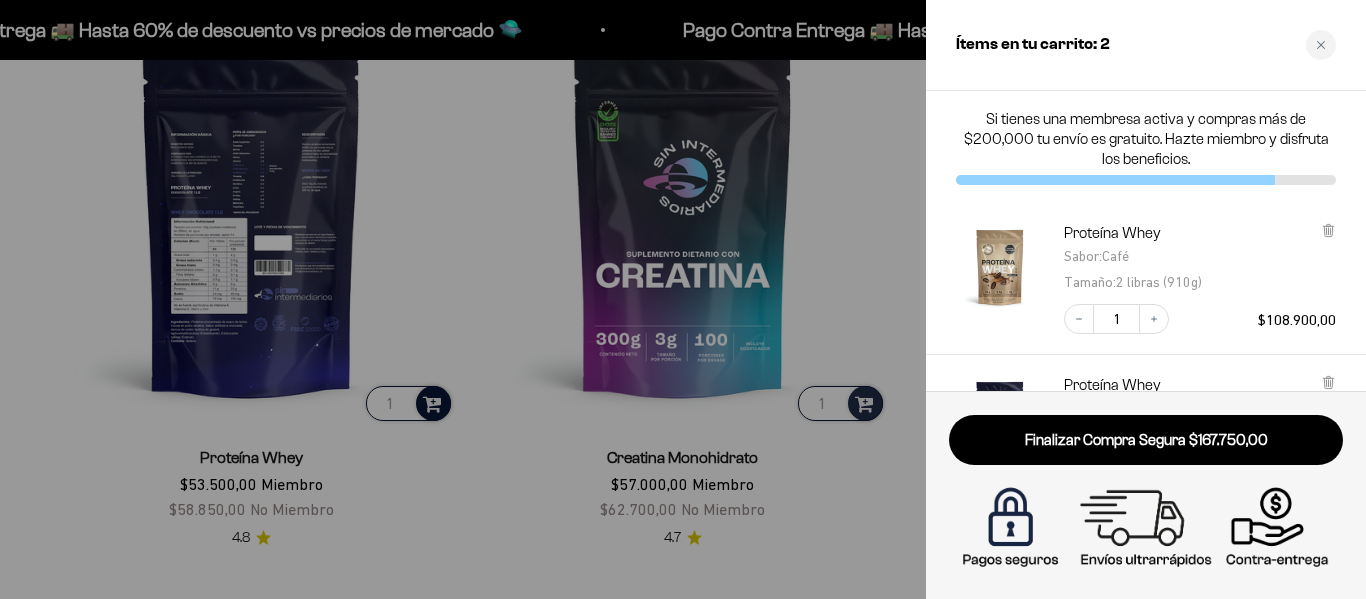 click at bounding box center (1146, 180) 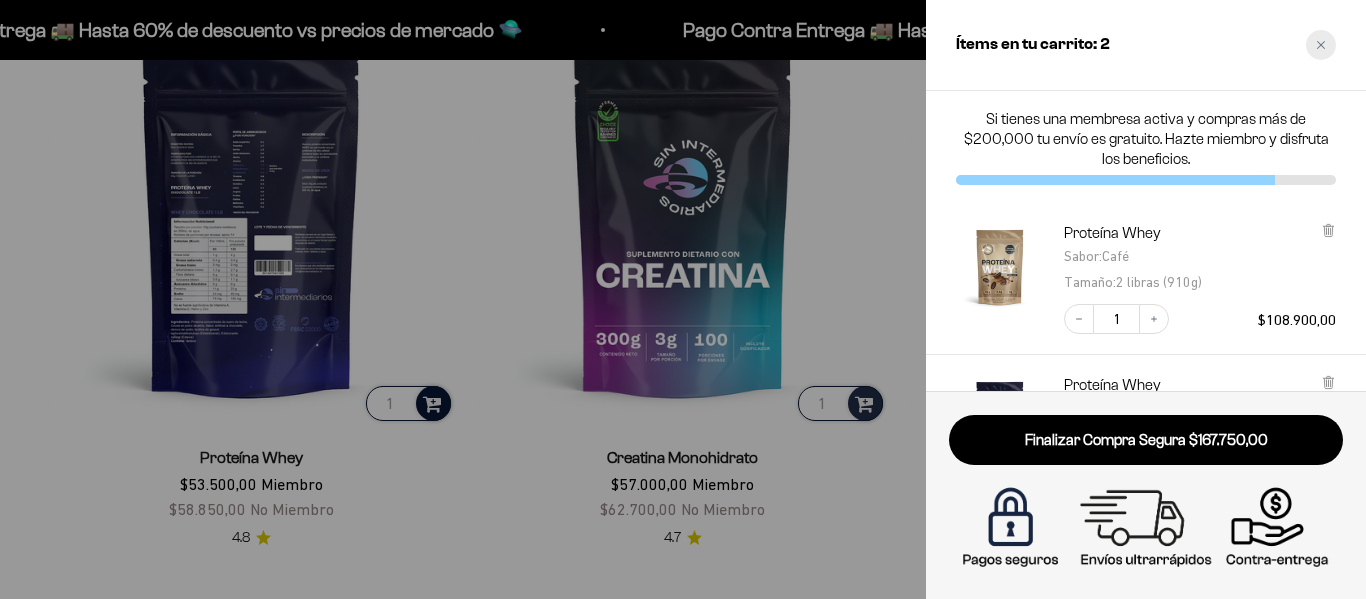 click at bounding box center [1321, 45] 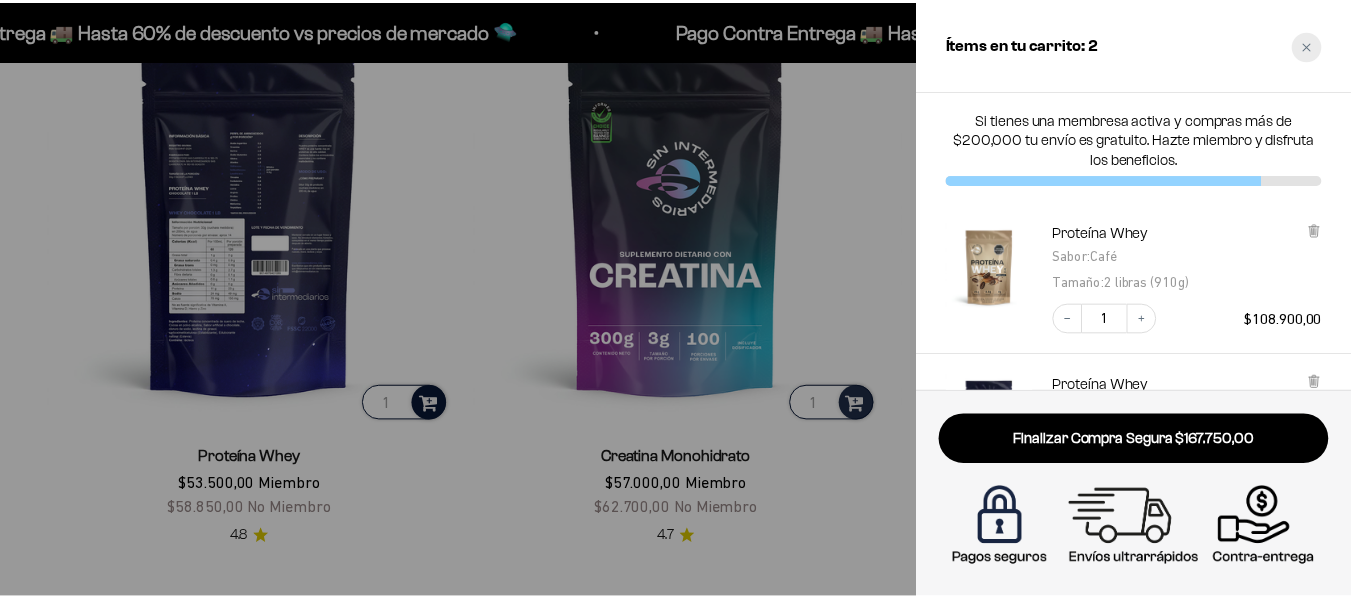 scroll, scrollTop: 795, scrollLeft: 0, axis: vertical 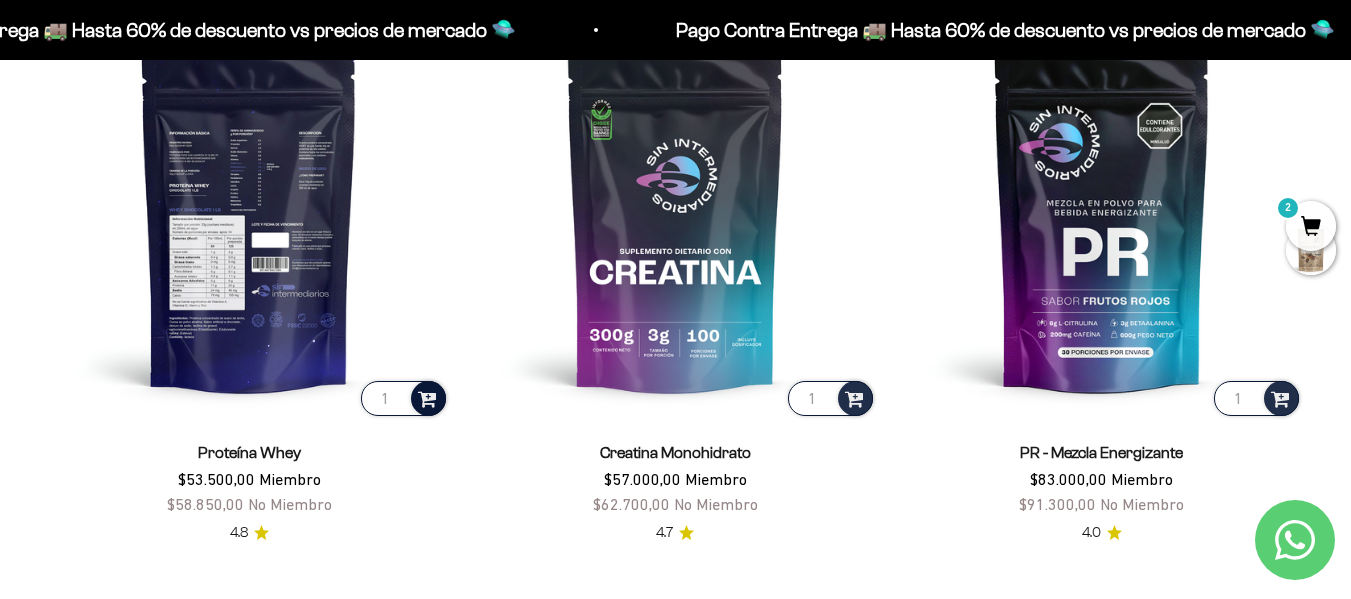 click at bounding box center (249, 218) 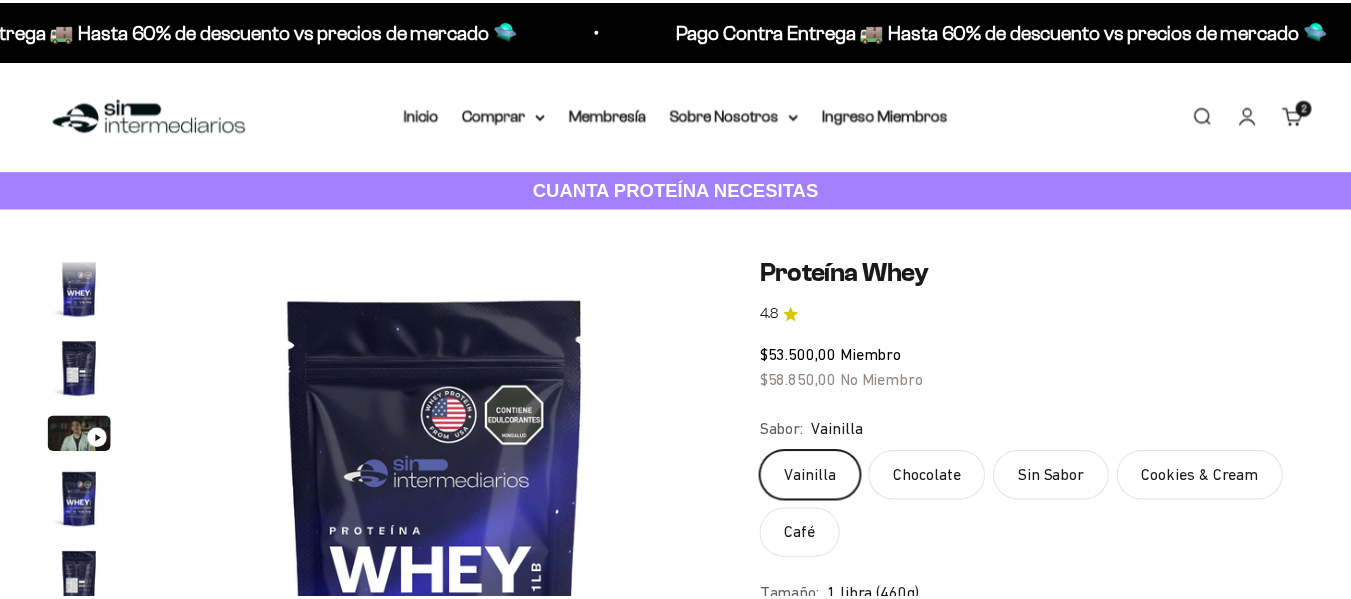 scroll, scrollTop: 0, scrollLeft: 0, axis: both 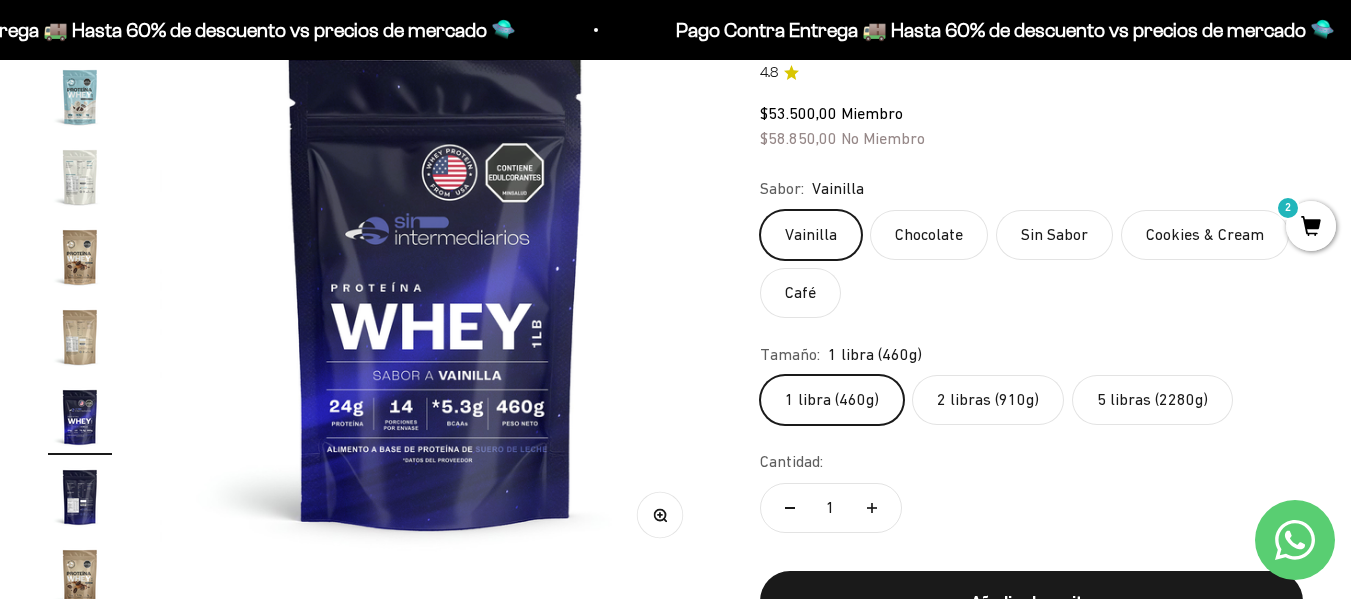 click on "Chocolate" 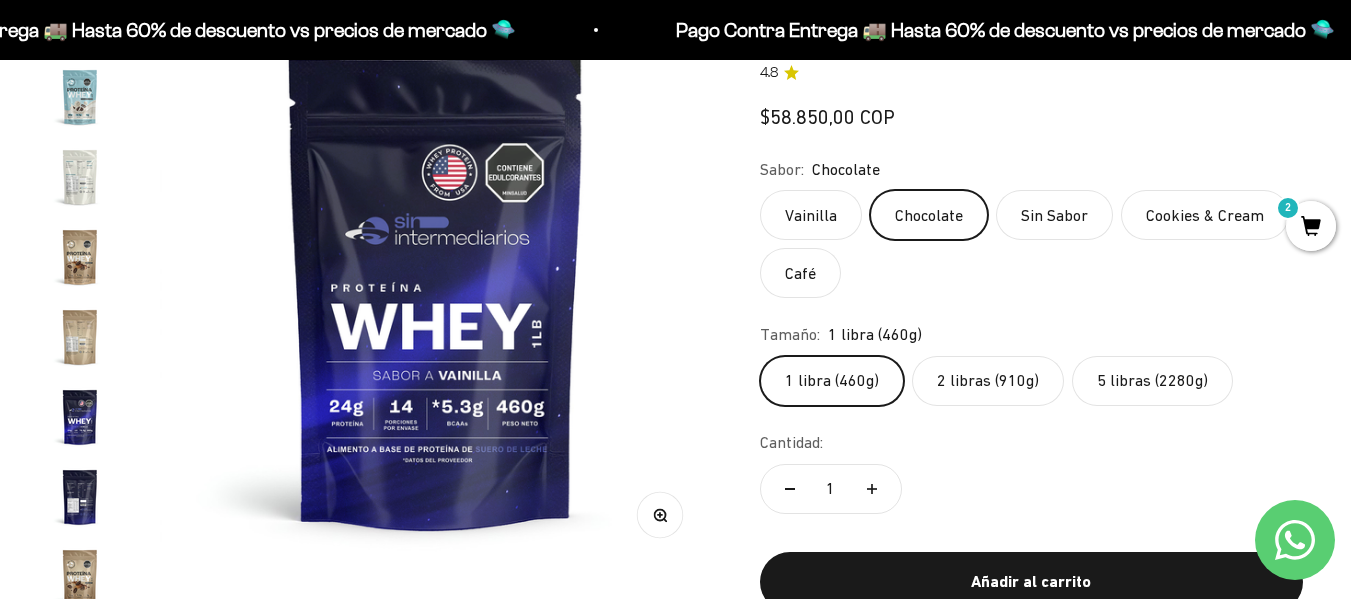 scroll, scrollTop: 0, scrollLeft: 0, axis: both 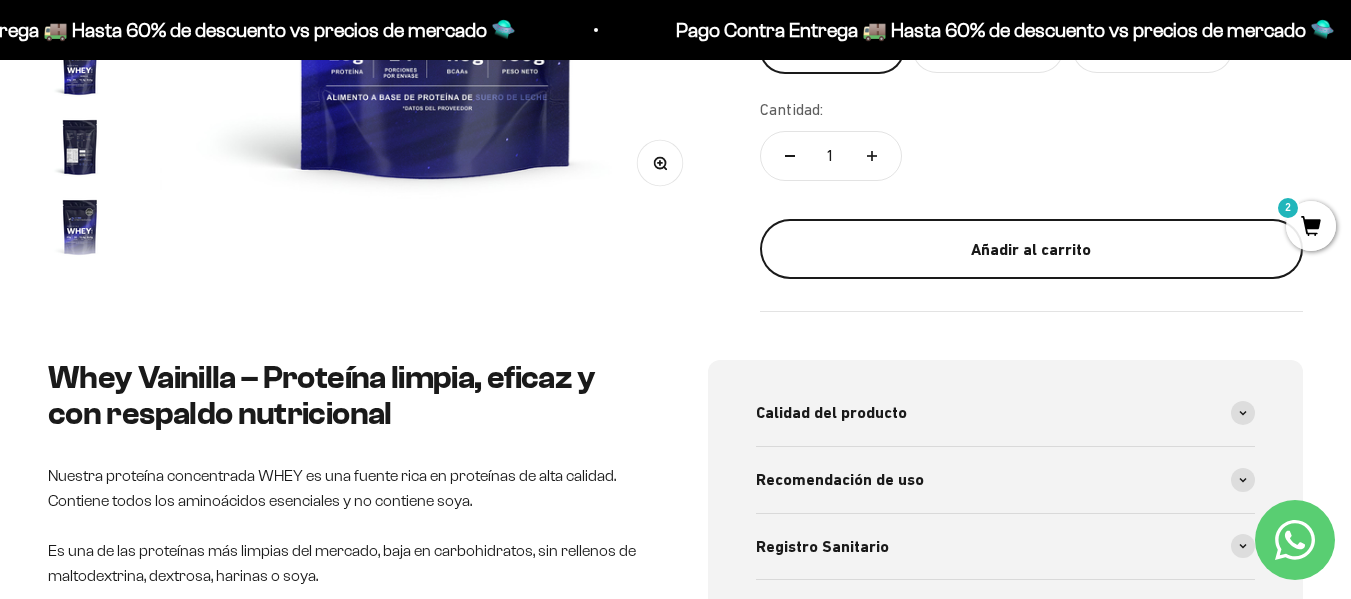 click on "Añadir al carrito" at bounding box center (1031, 249) 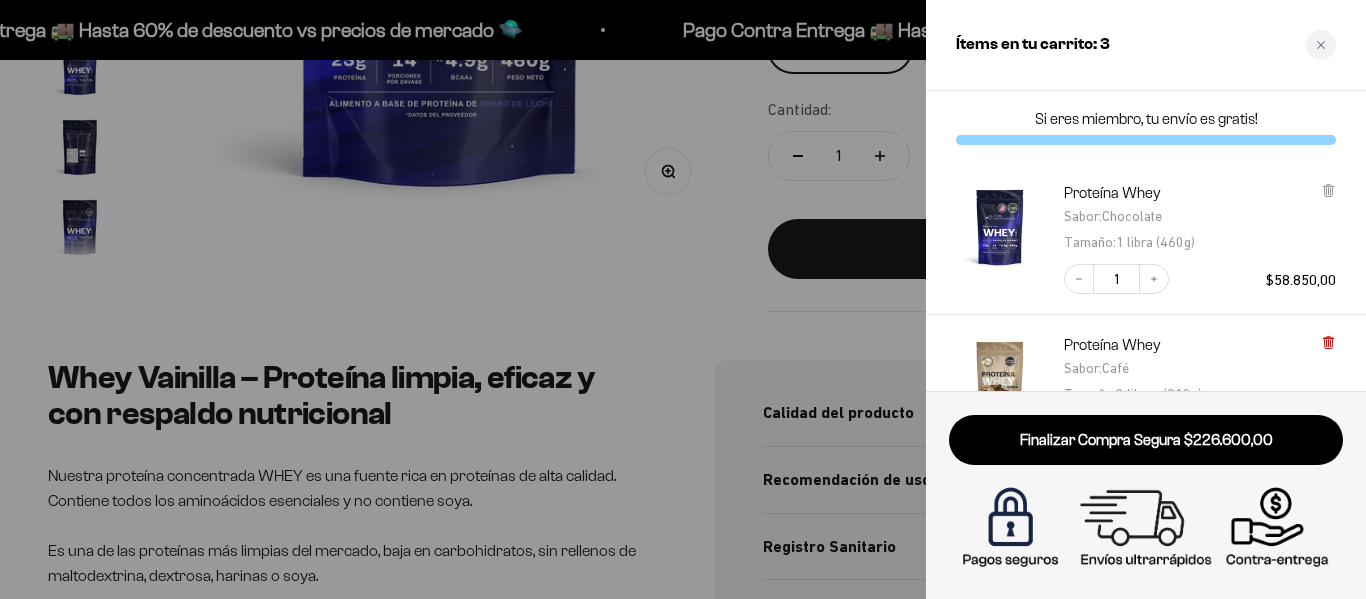 click 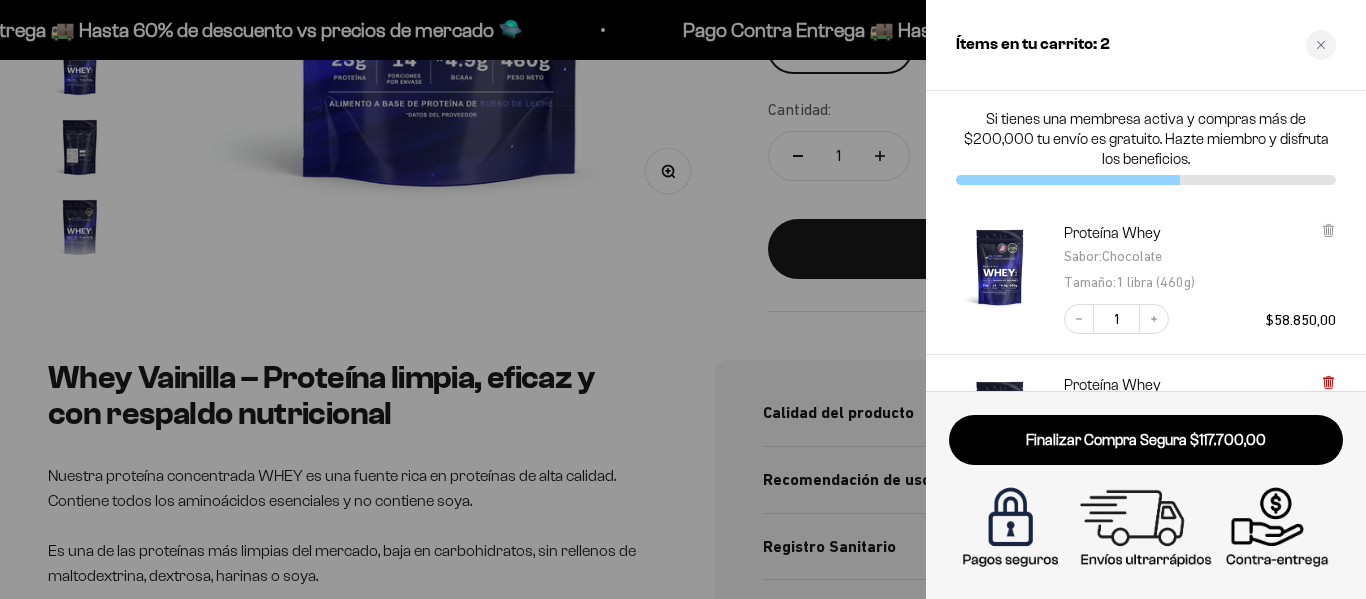 click 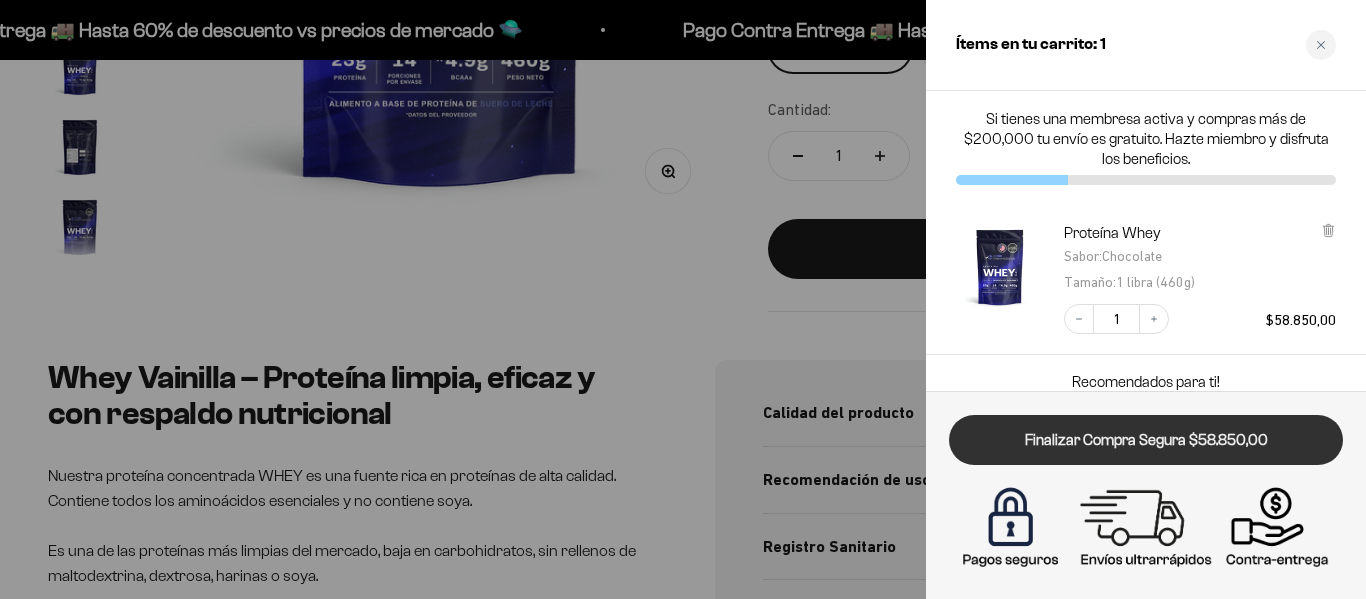 click on "Finalizar Compra Segura $58.850,00" at bounding box center (1146, 440) 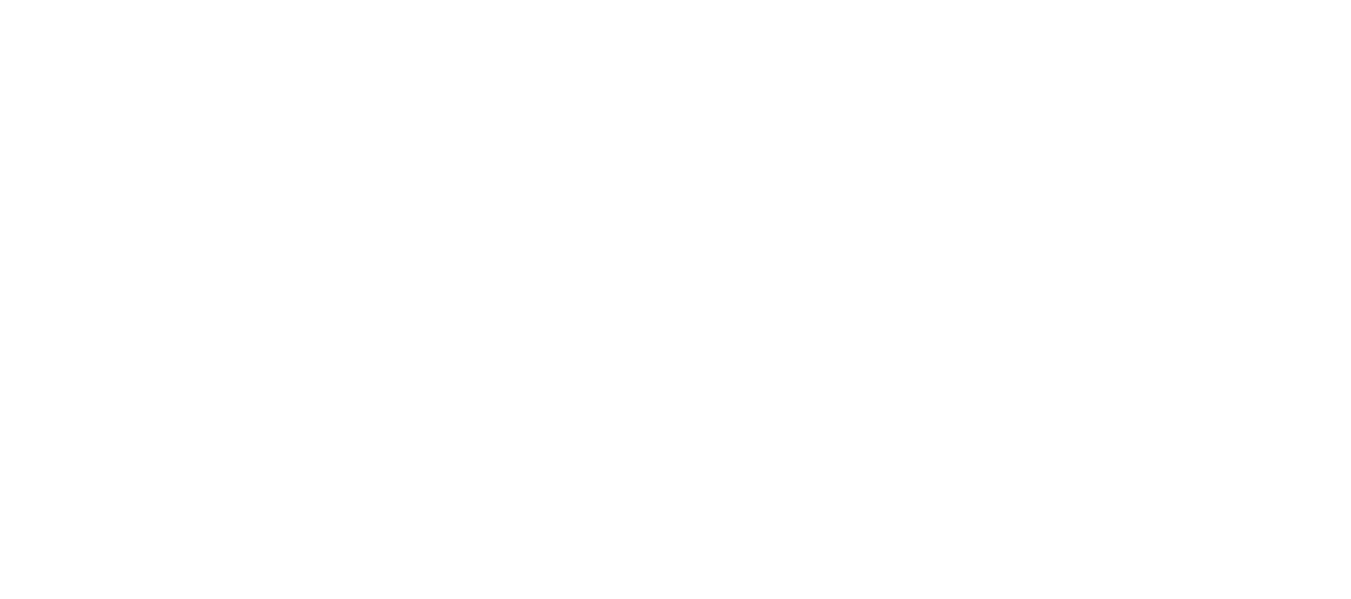 scroll, scrollTop: 0, scrollLeft: 0, axis: both 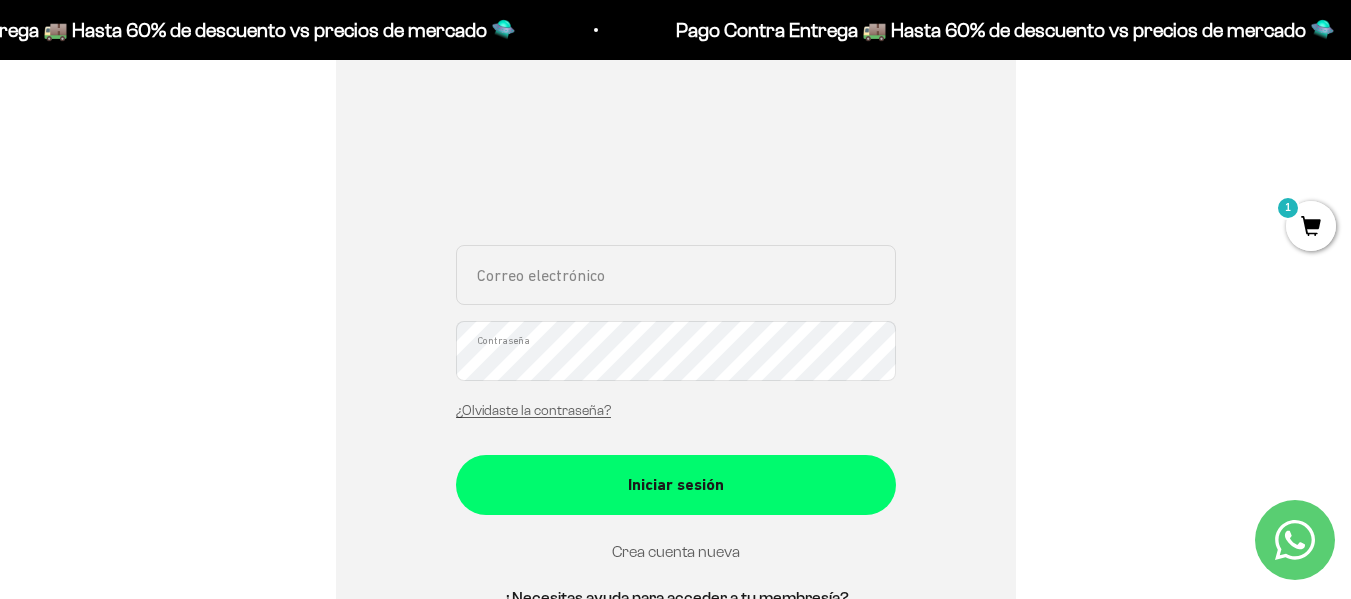 click on "Crea cuenta nueva" at bounding box center [676, 551] 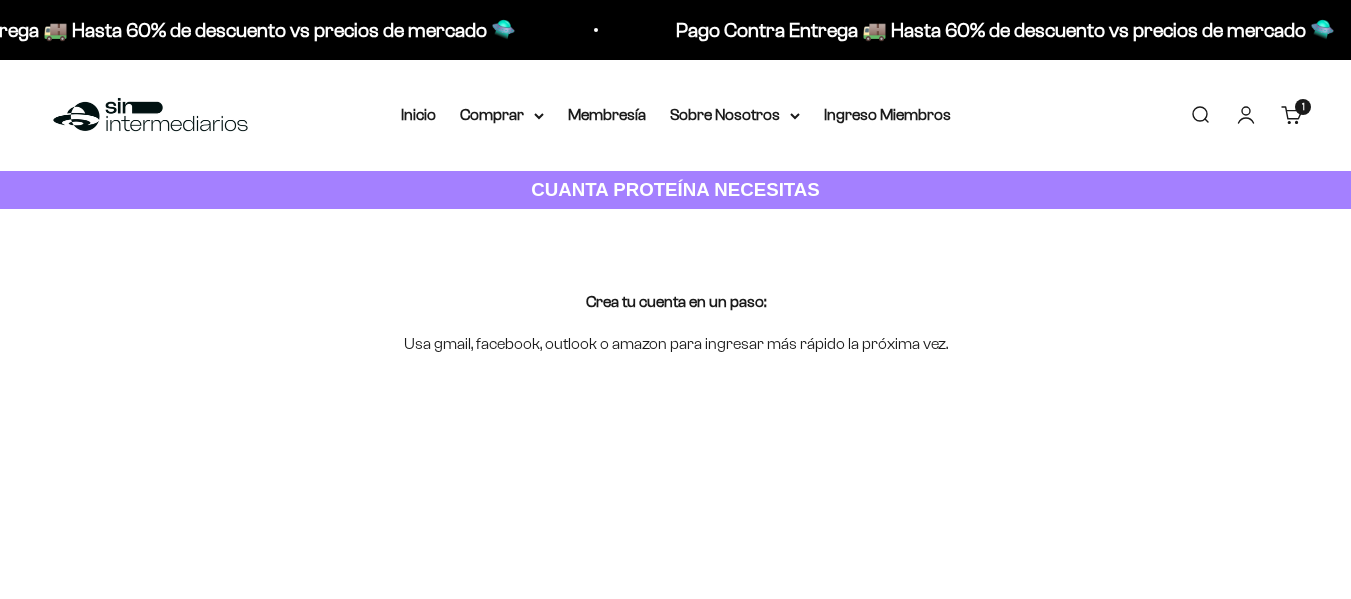 scroll, scrollTop: 0, scrollLeft: 0, axis: both 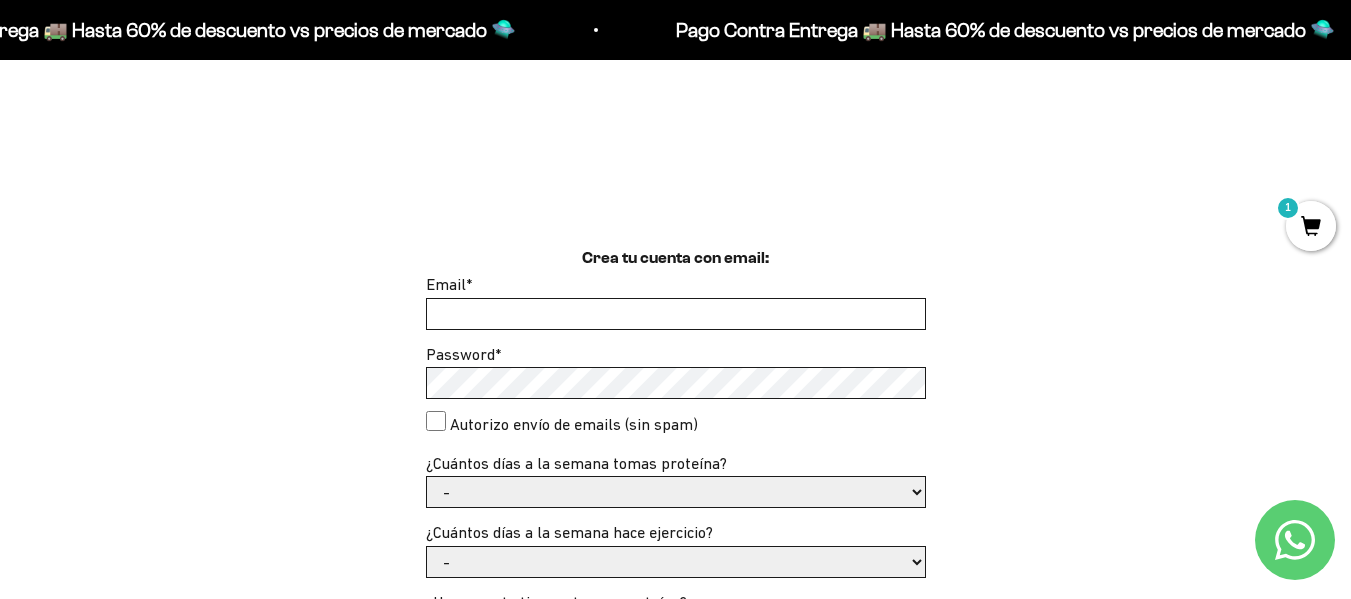 click on "Email
*" at bounding box center (676, 314) 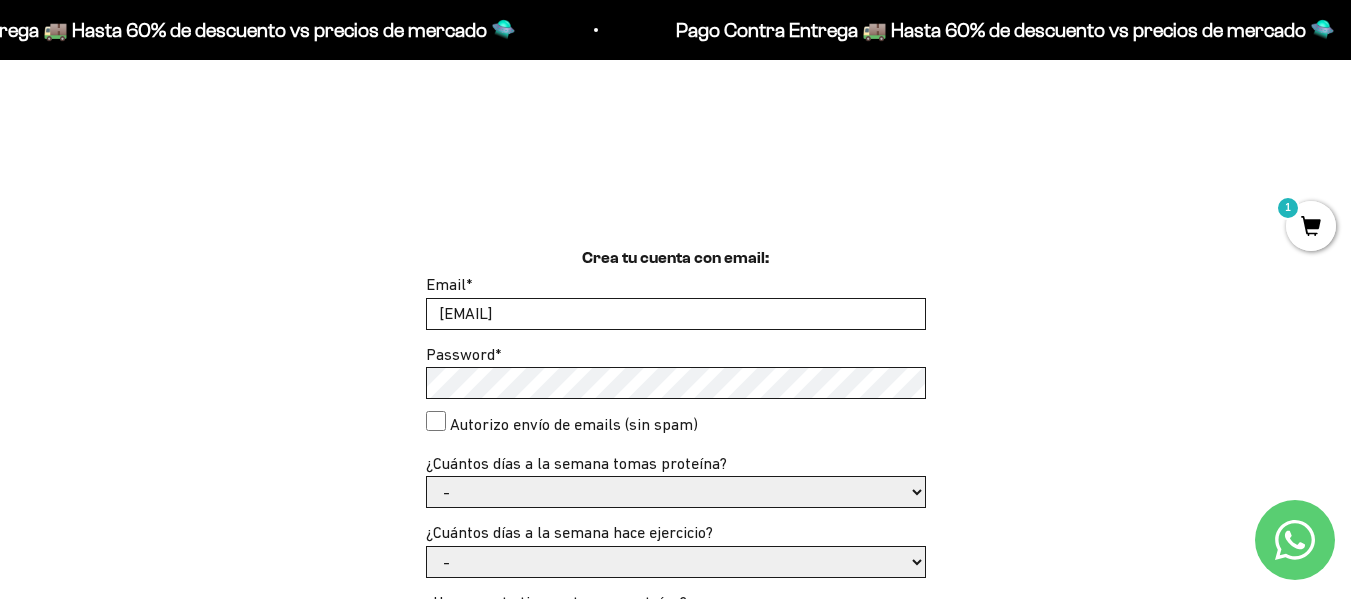 type on "[EMAIL]" 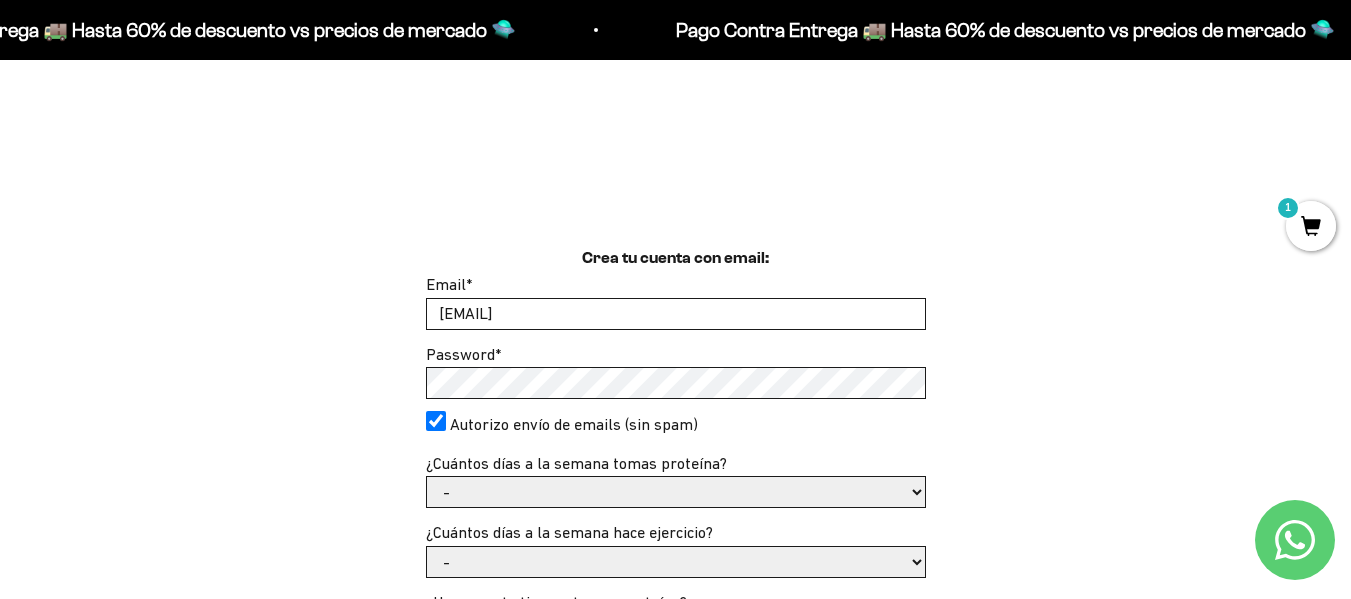 click on "-
1 o 2
3 a 5
6 o 7" at bounding box center [676, 492] 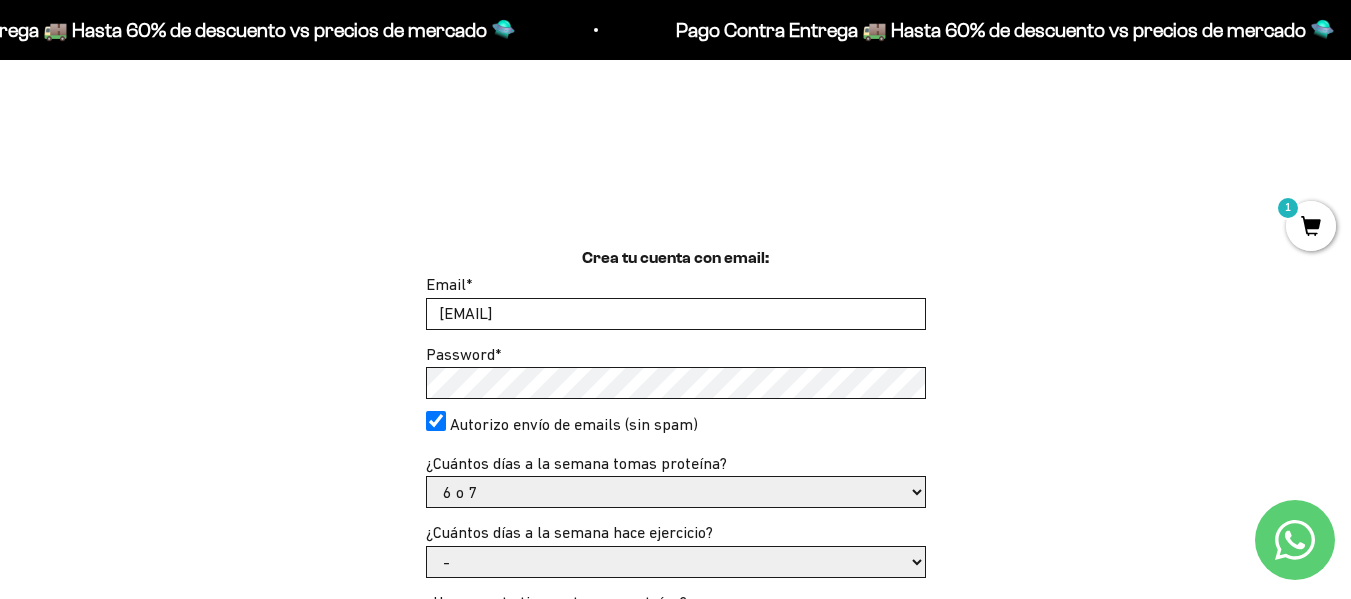 click on "-
1 o 2
3 a 5
6 o 7" at bounding box center (676, 492) 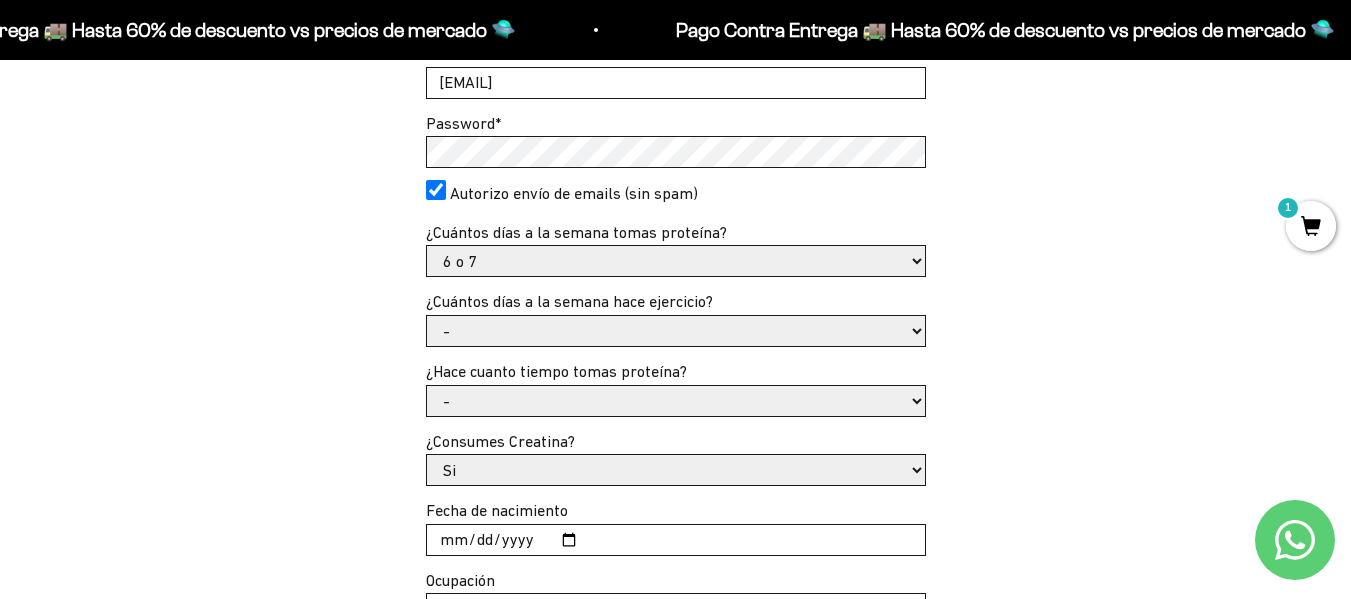 scroll, scrollTop: 624, scrollLeft: 0, axis: vertical 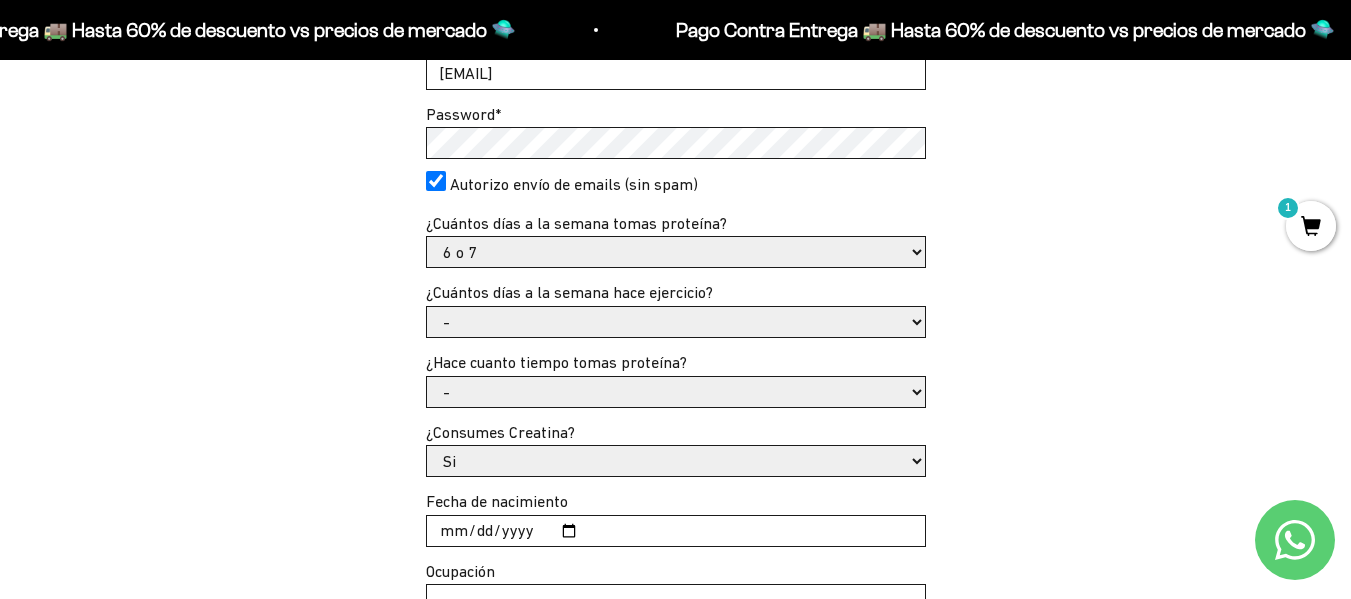 click on "-
No hago
1 a 2 días
3 a 5 días
6 o 7 días" at bounding box center [676, 322] 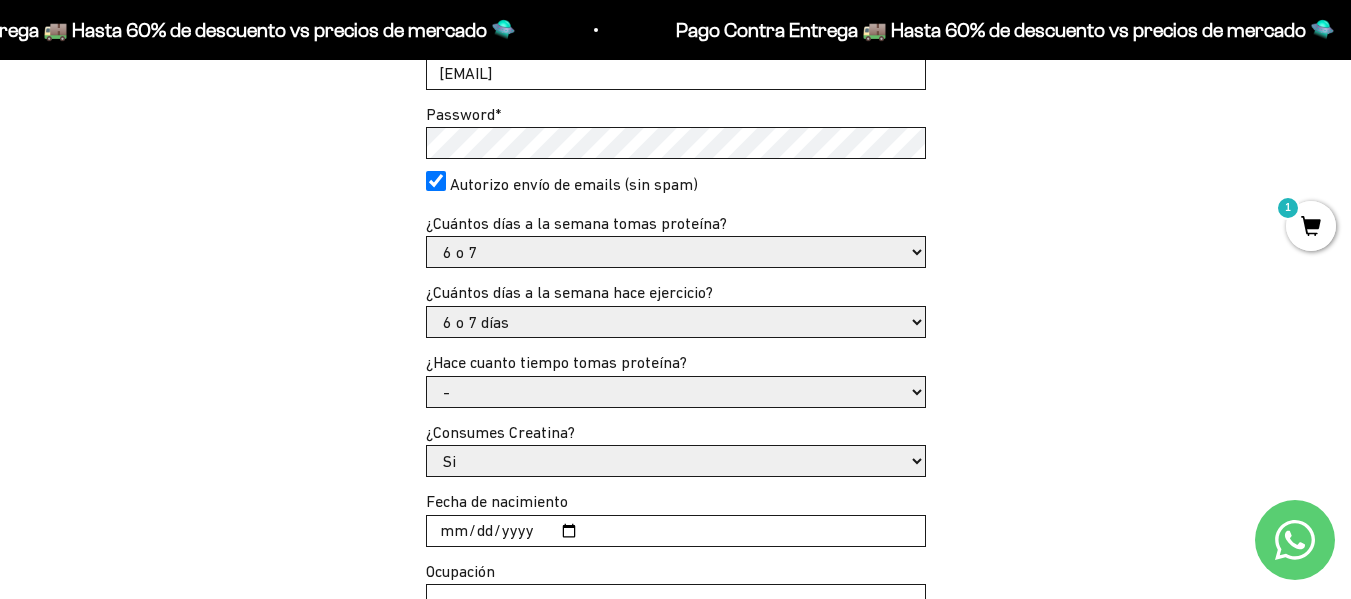 click on "-
No hago
1 a 2 días
3 a 5 días
6 o 7 días" at bounding box center (676, 322) 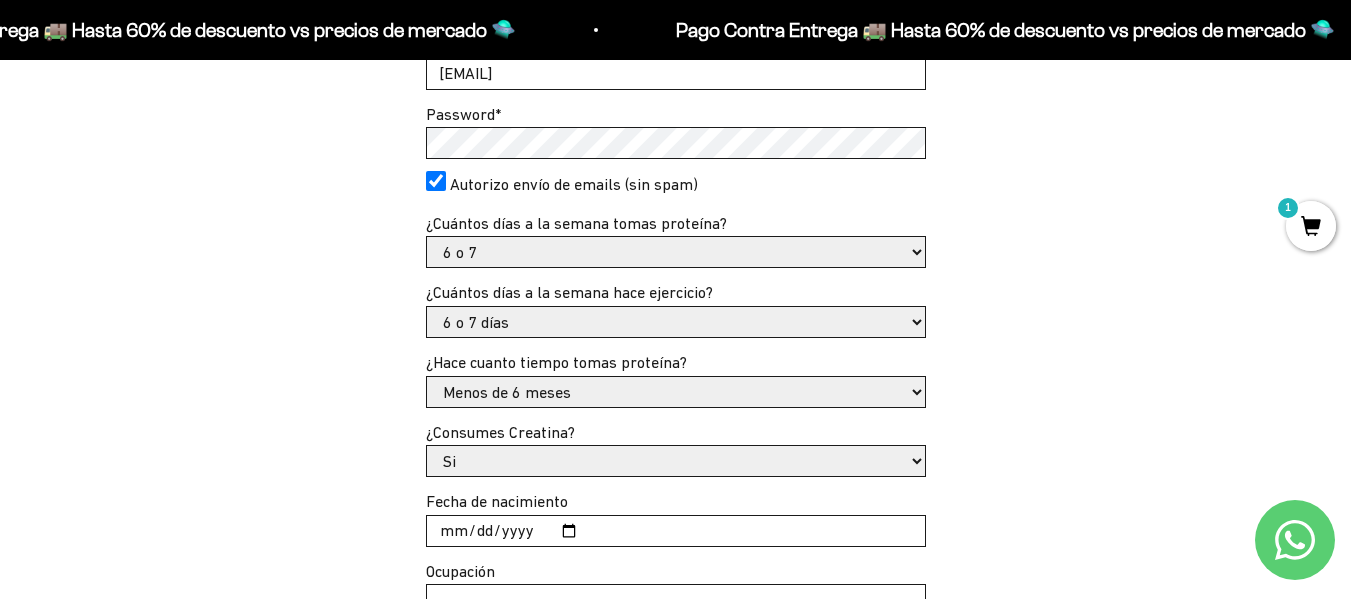 click on "-
Apenas estoy empezando
Menos de 6 meses
Más de 6 meses
Hace más de un año" at bounding box center (676, 392) 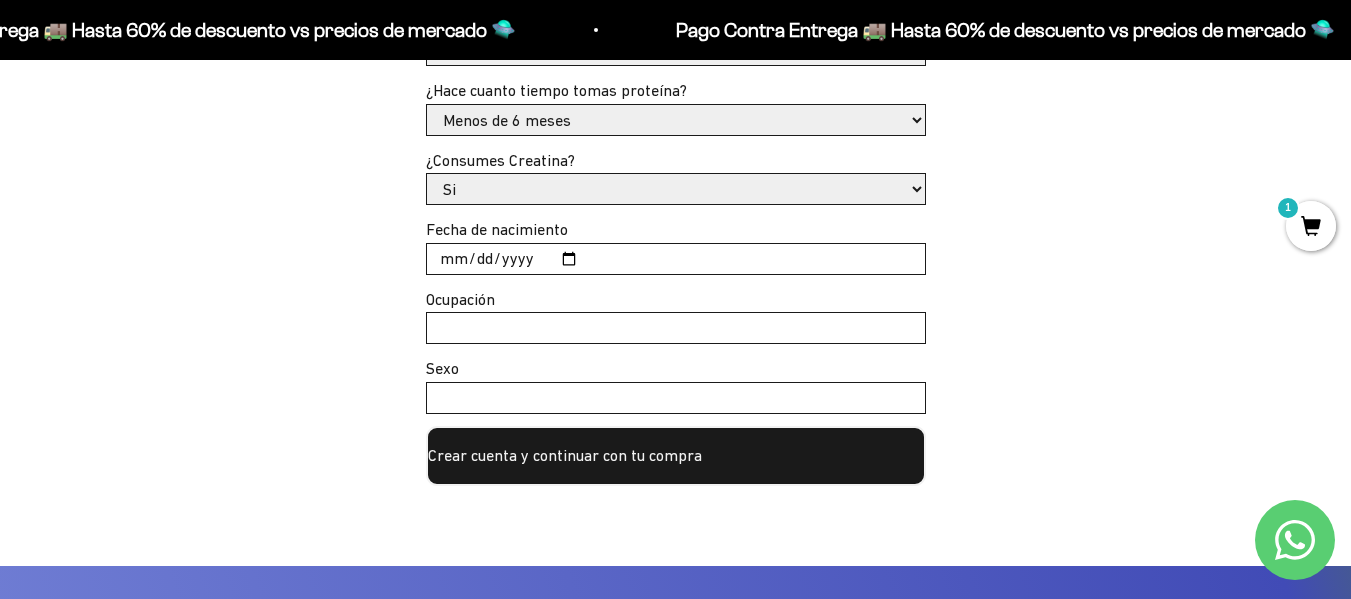 scroll, scrollTop: 910, scrollLeft: 0, axis: vertical 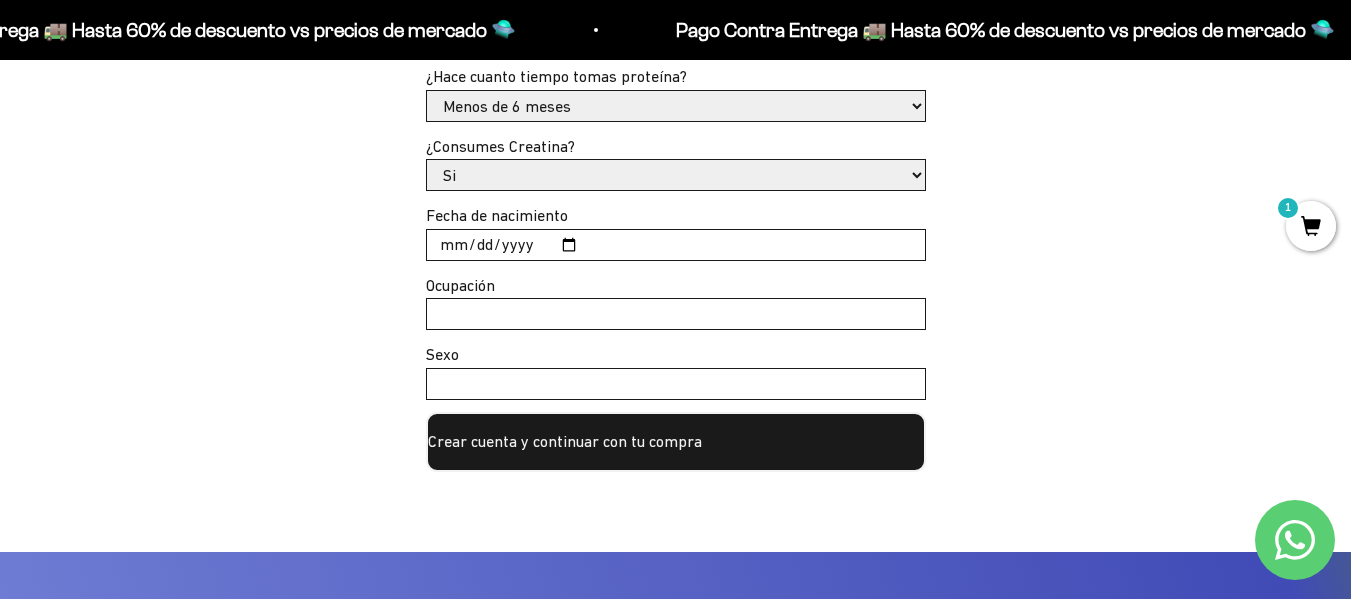 click on "Ocupación" at bounding box center [676, 314] 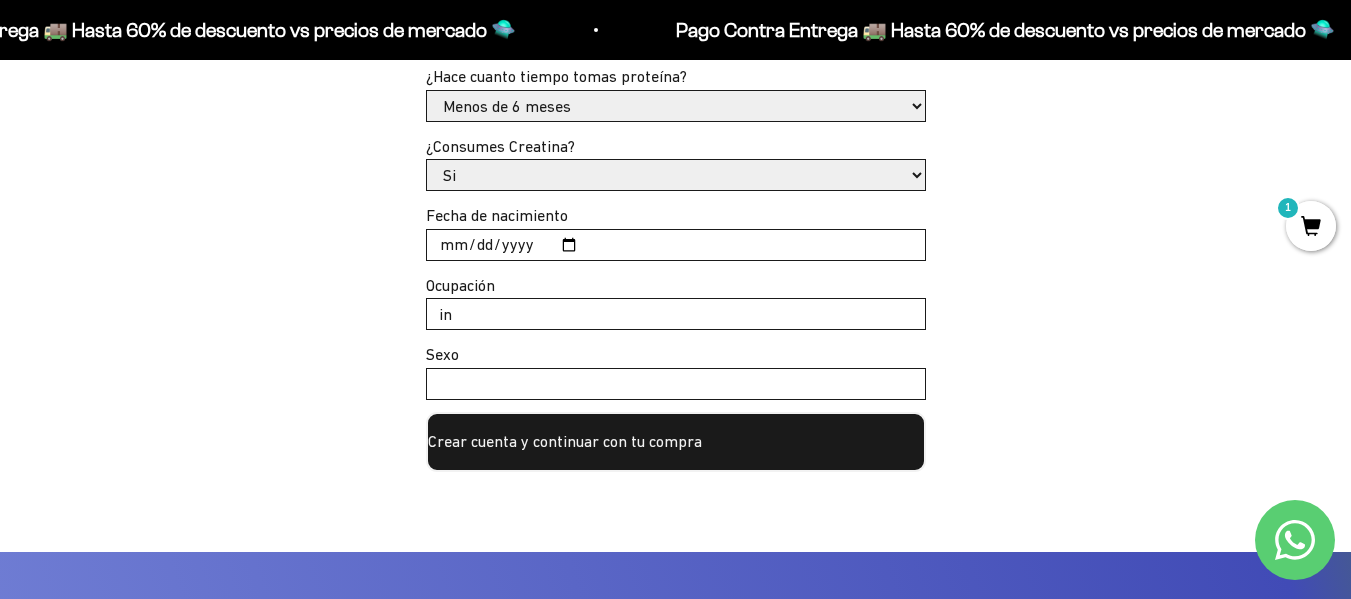 type on "i" 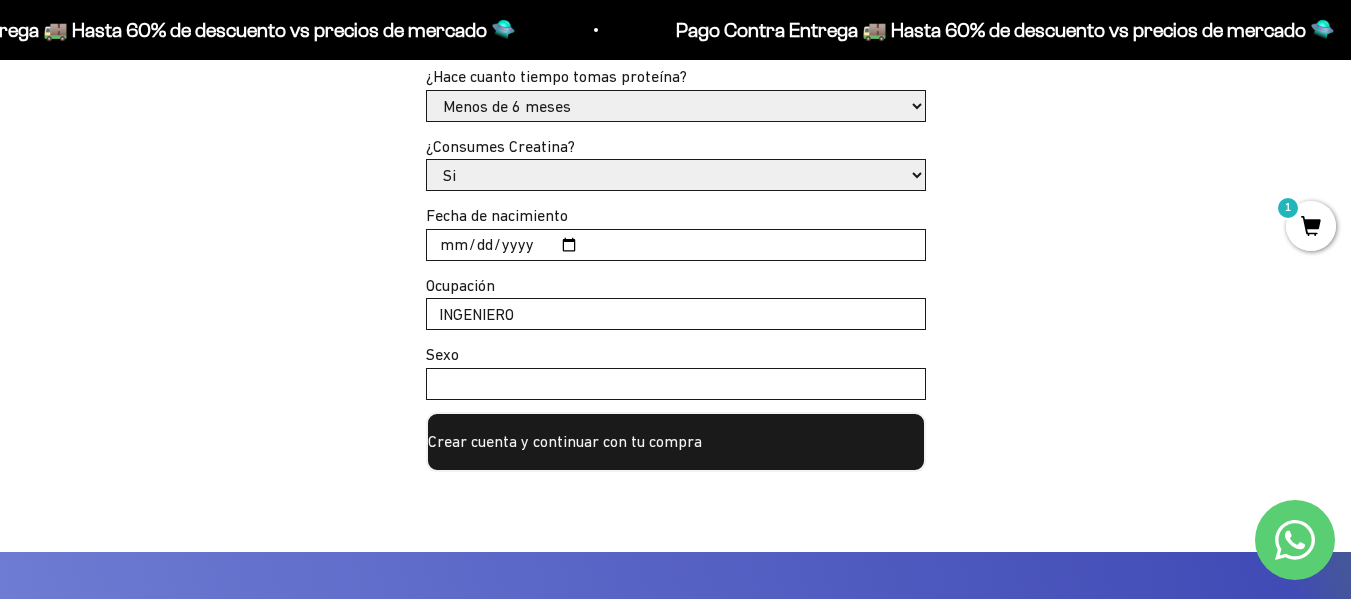 type on "INGENIERO" 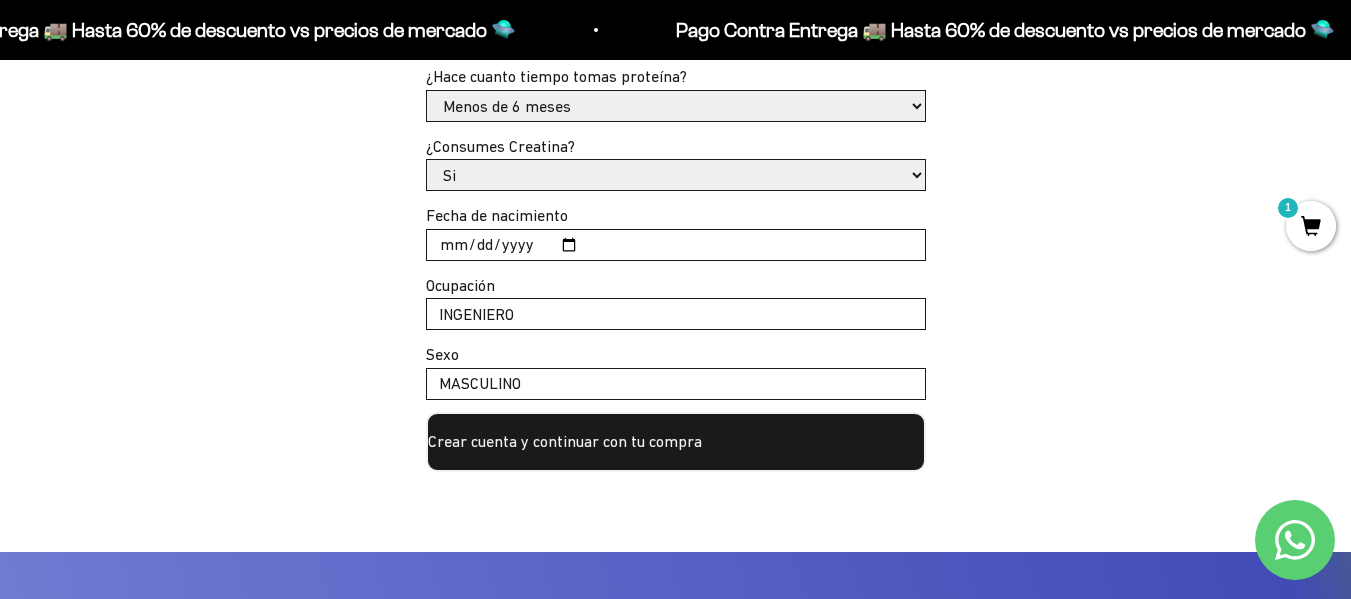 type on "MASCULINO" 